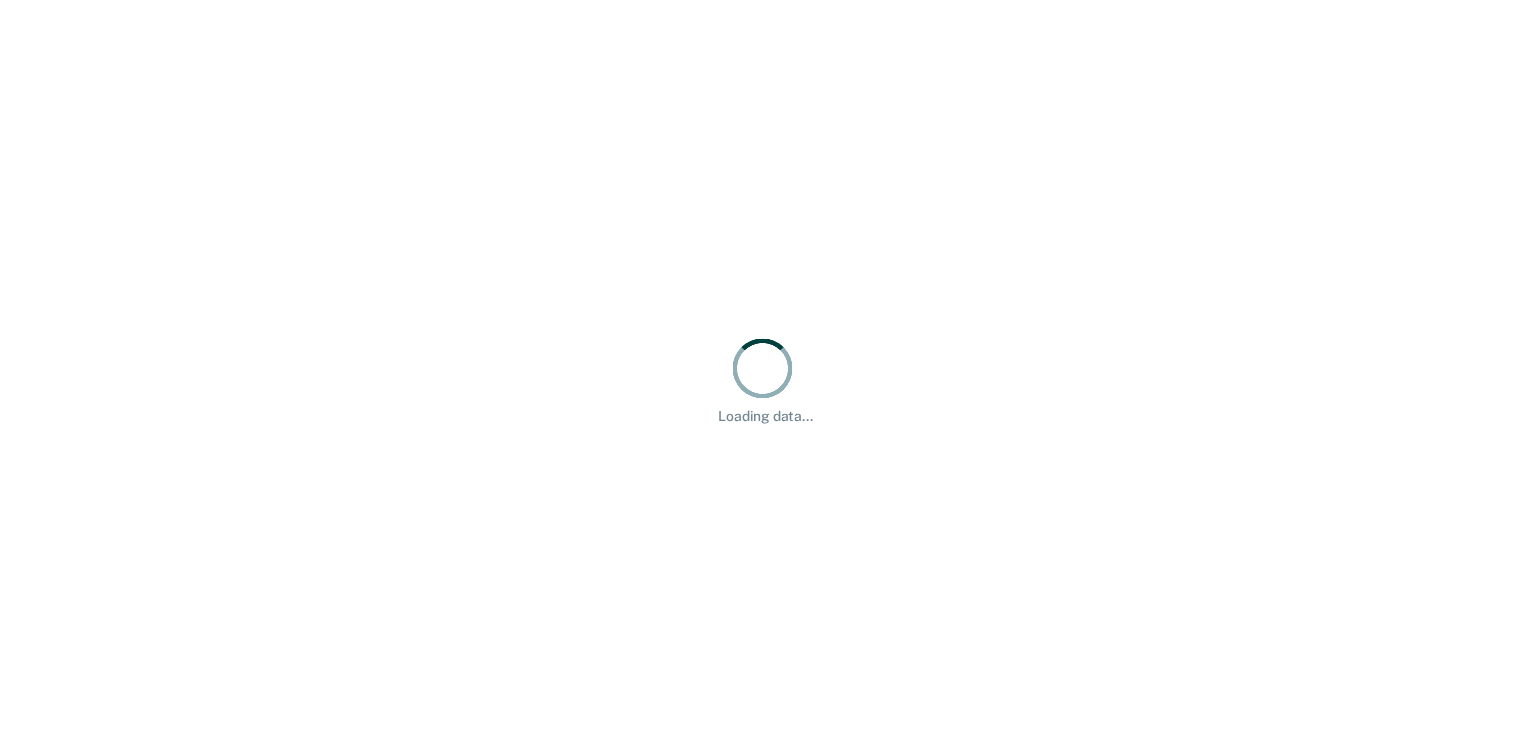 scroll, scrollTop: 0, scrollLeft: 0, axis: both 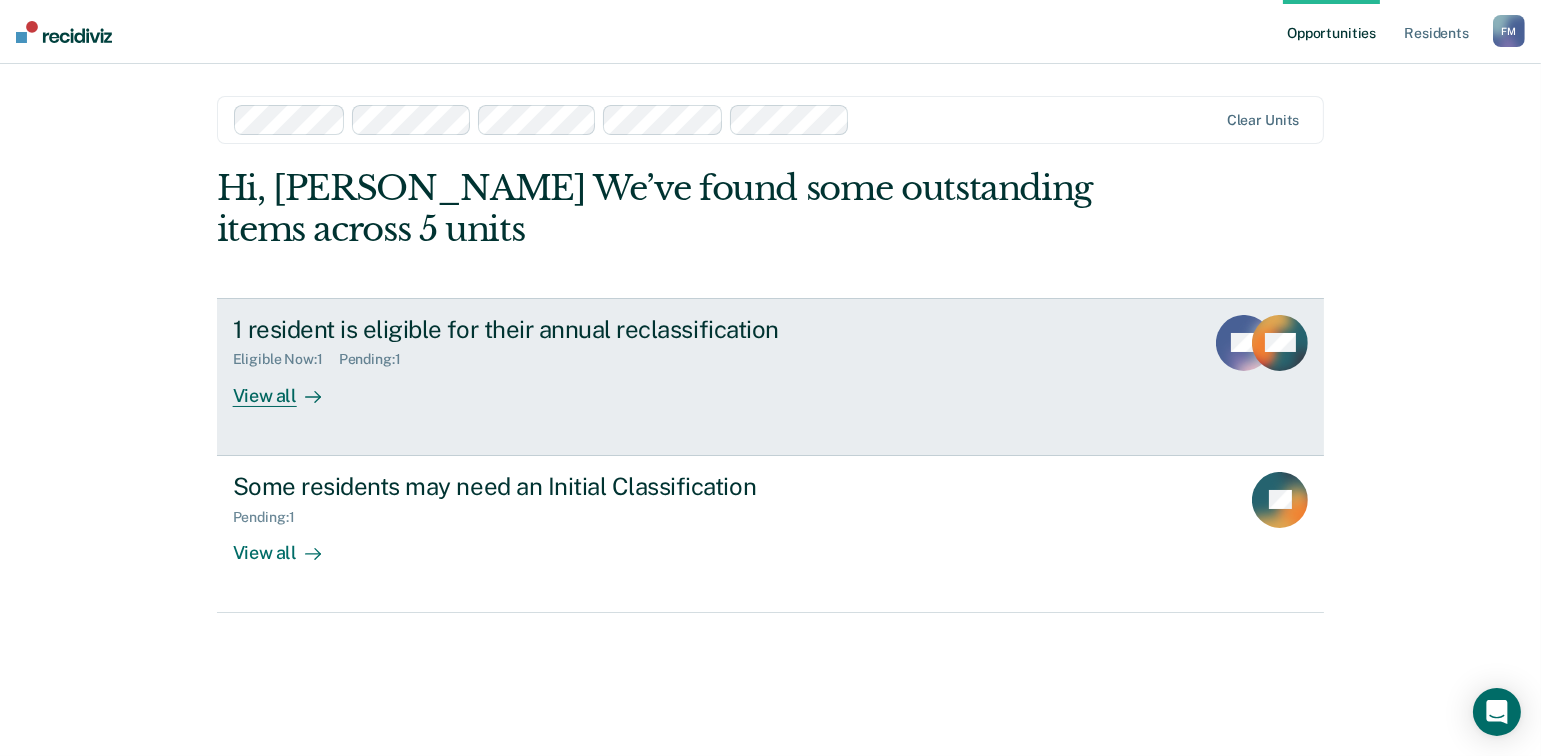 click on "View all" at bounding box center (289, 387) 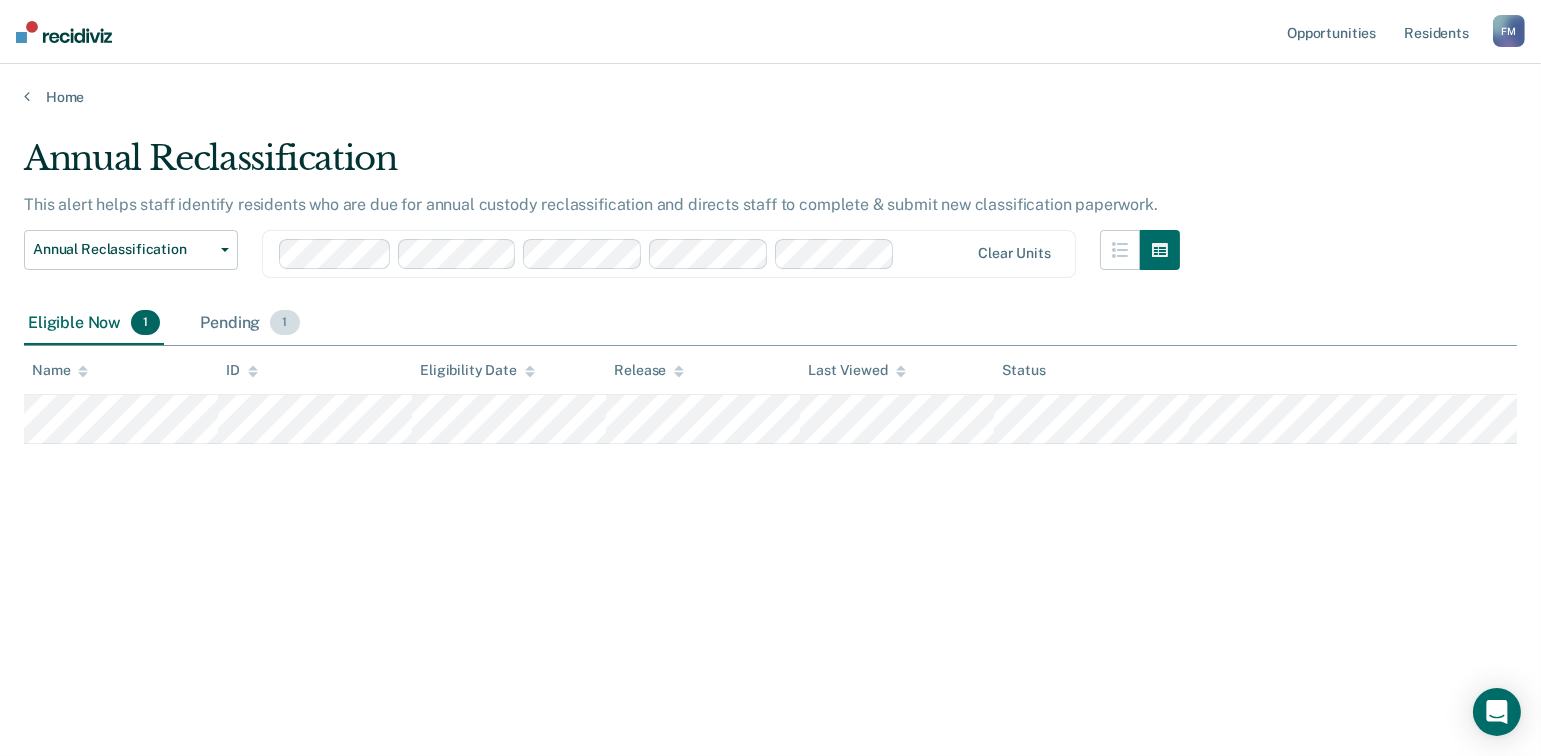 click on "Pending 1" at bounding box center (249, 324) 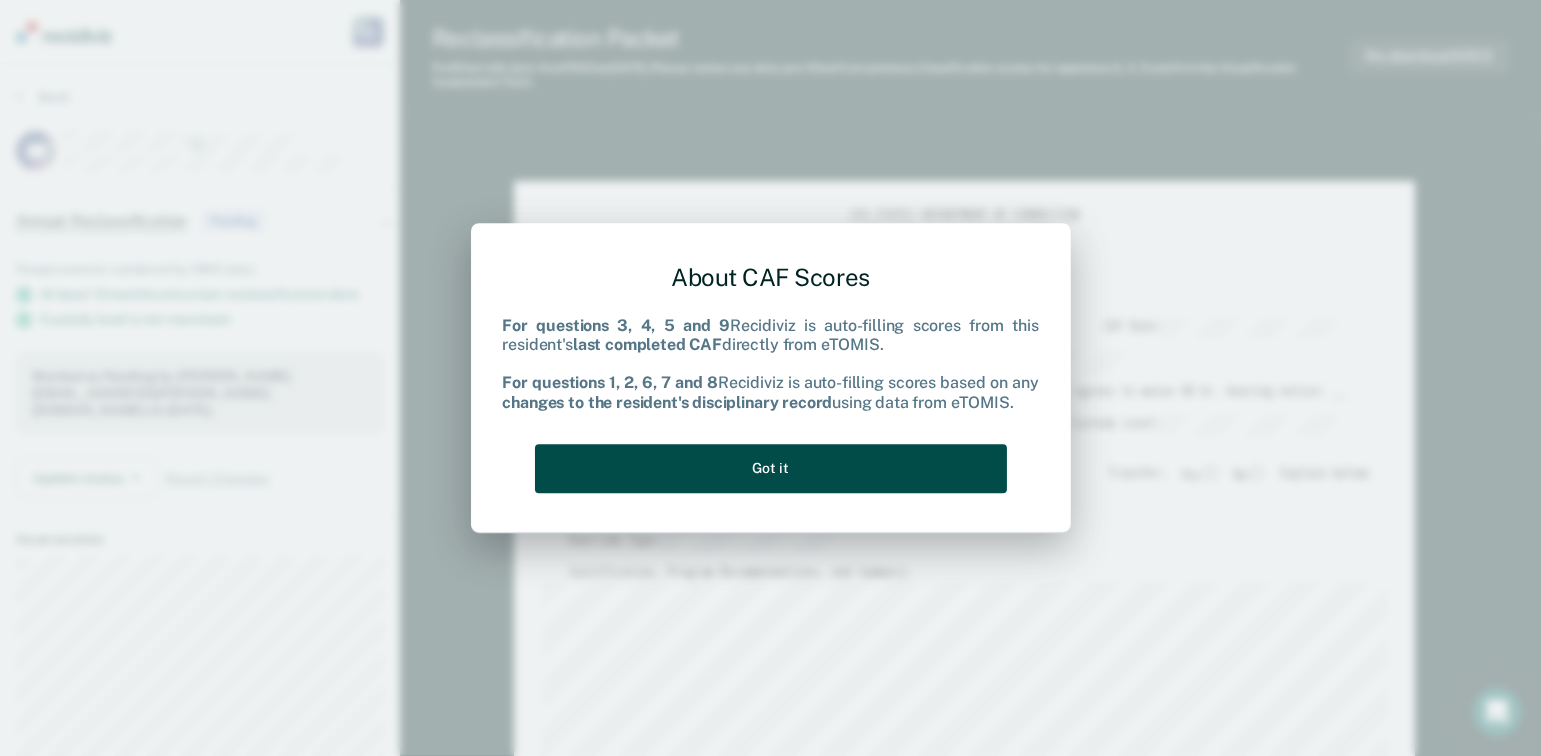 click on "Got it" at bounding box center [771, 468] 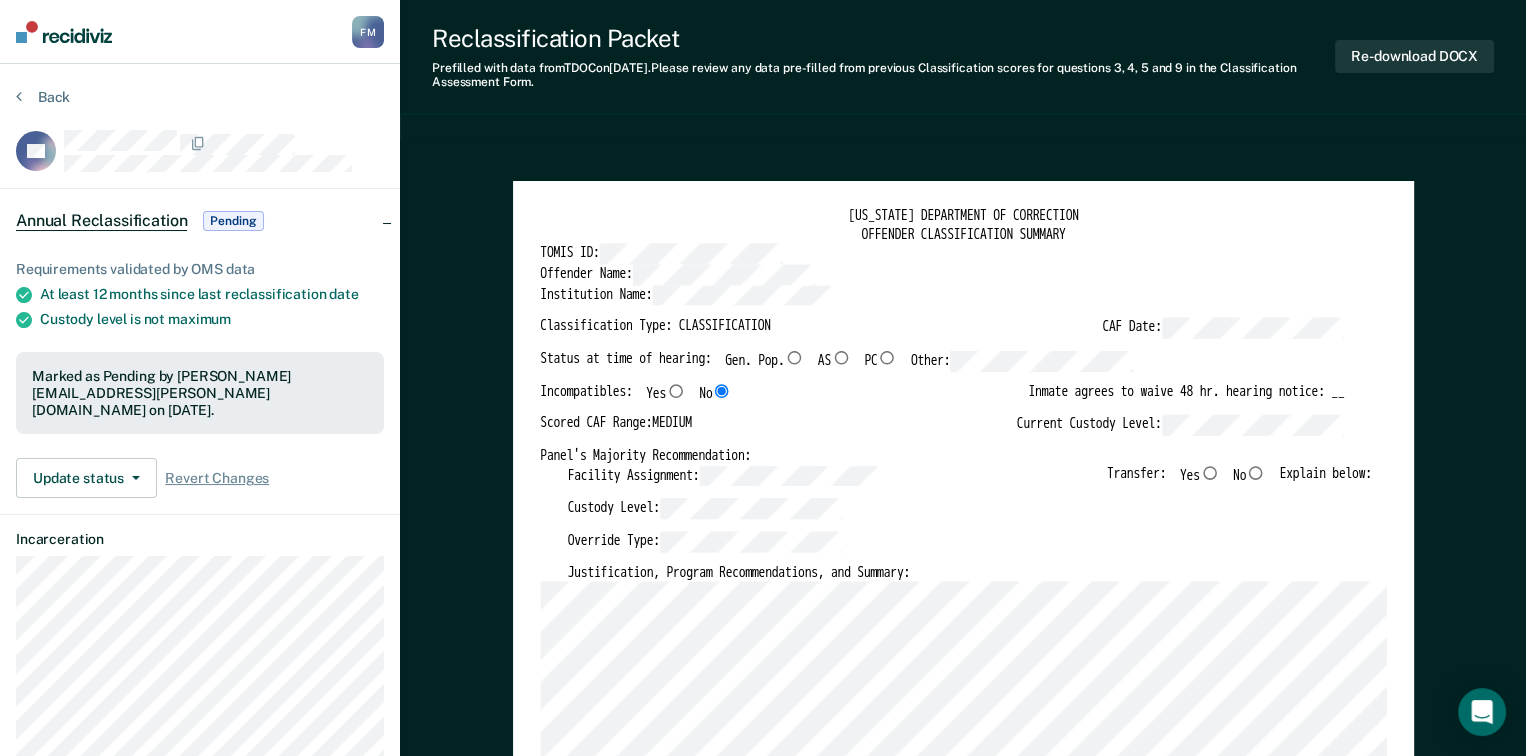 scroll, scrollTop: 100, scrollLeft: 0, axis: vertical 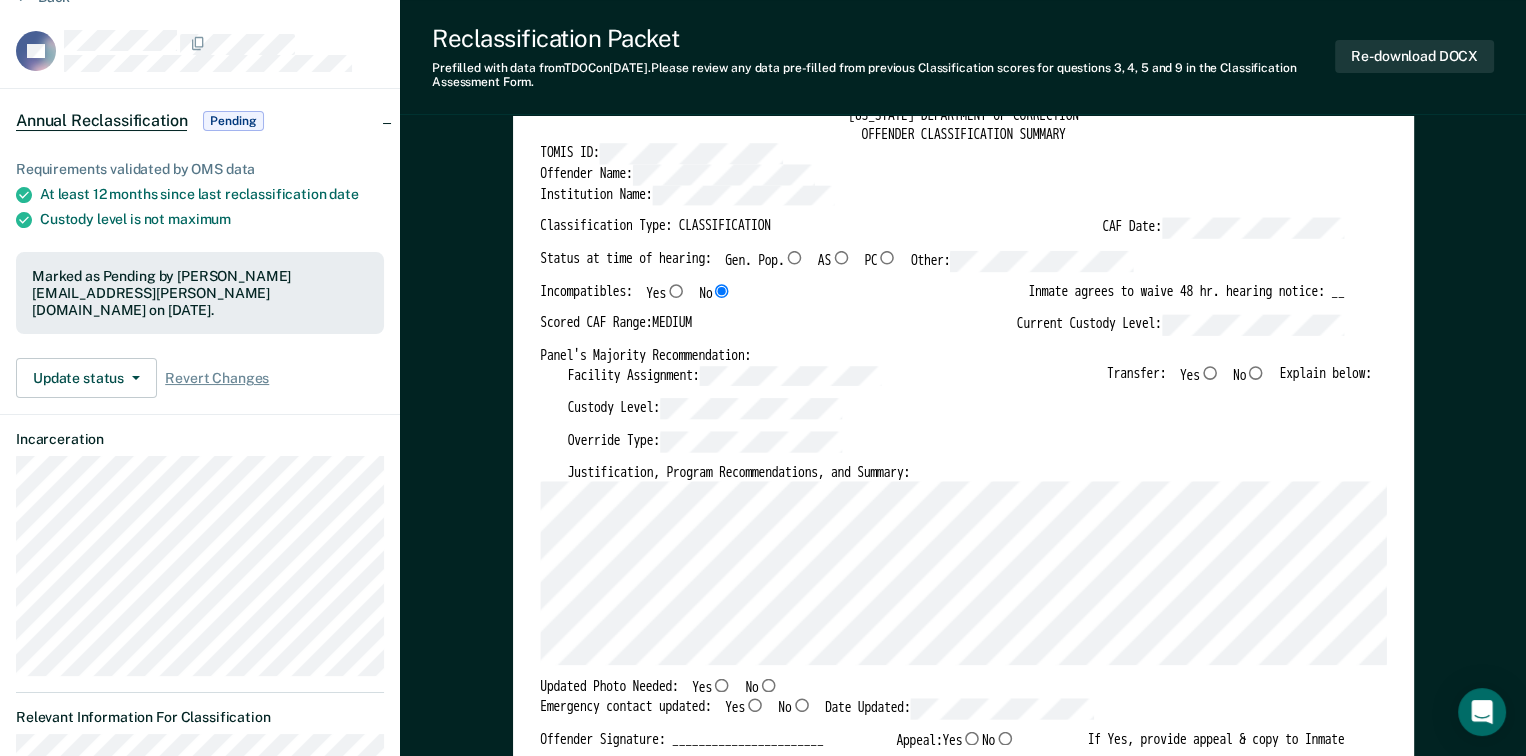 click on "Yes" at bounding box center (1209, 372) 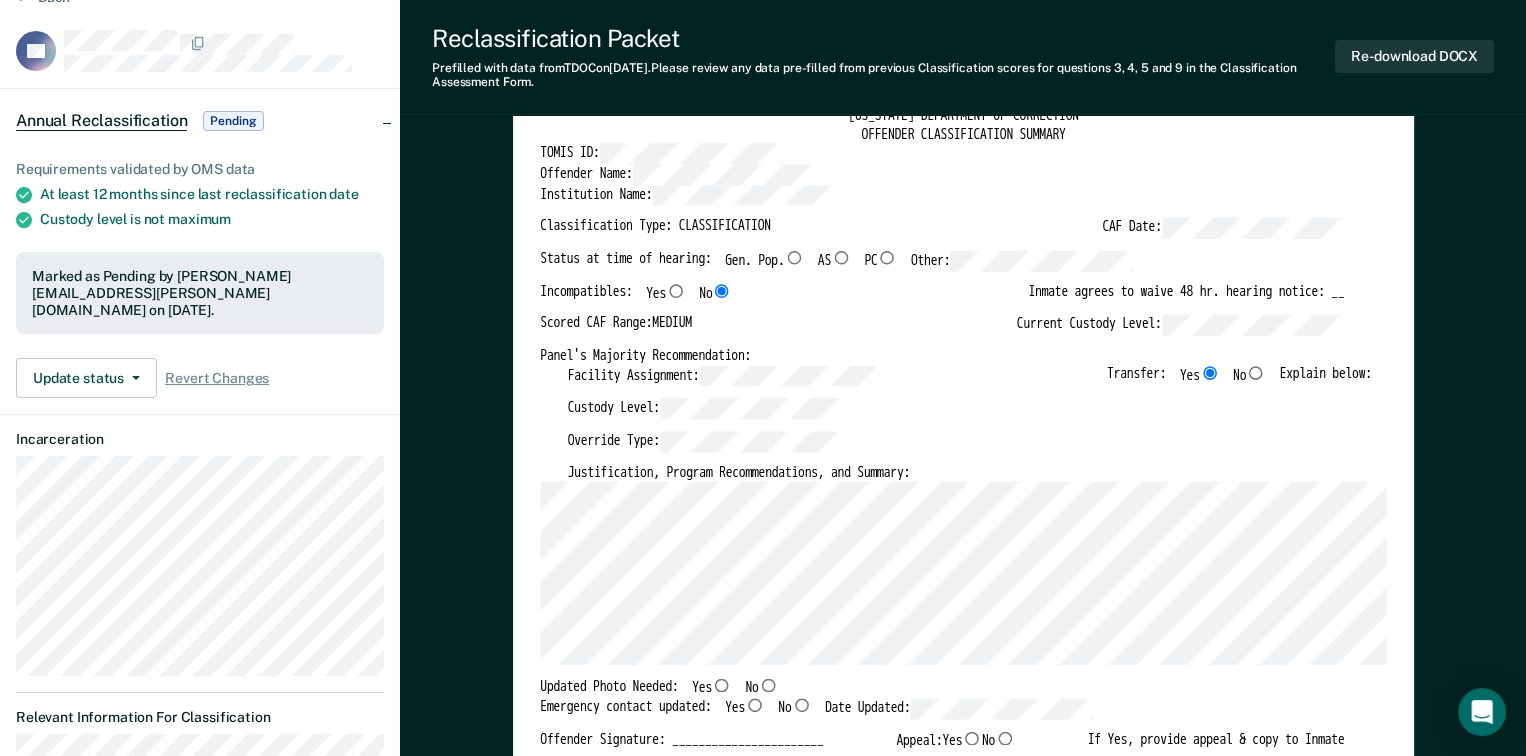 type on "x" 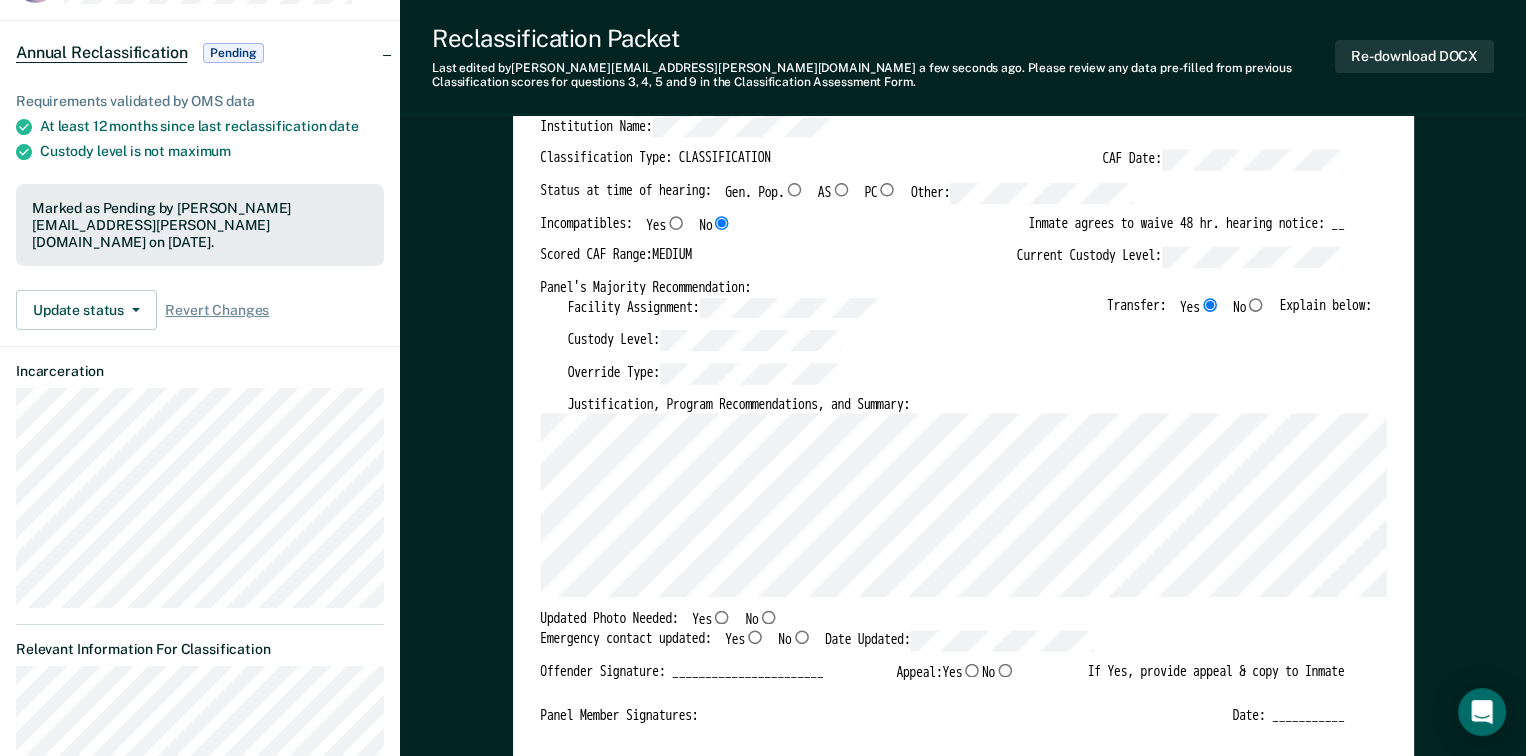 scroll, scrollTop: 300, scrollLeft: 0, axis: vertical 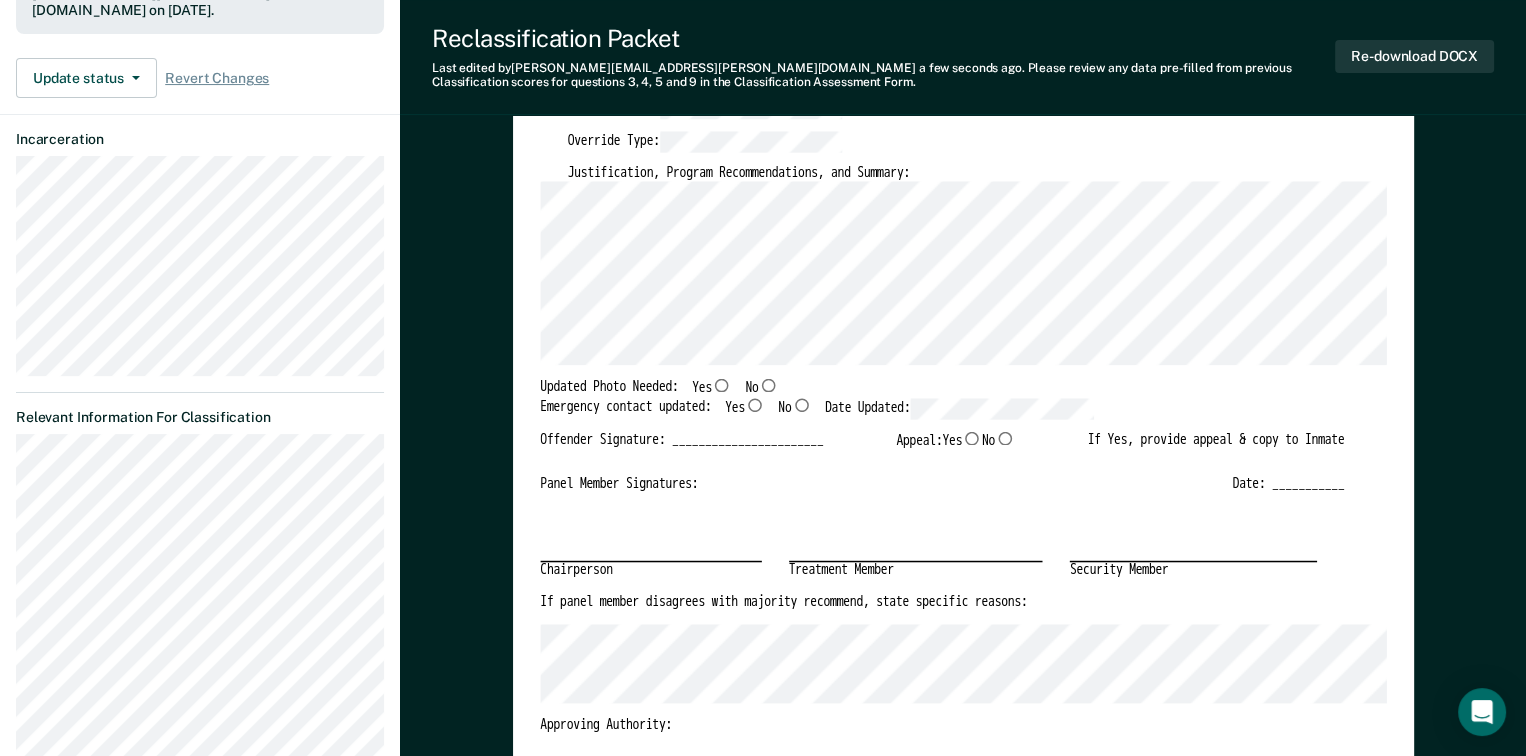 click on "Yes" at bounding box center [722, 386] 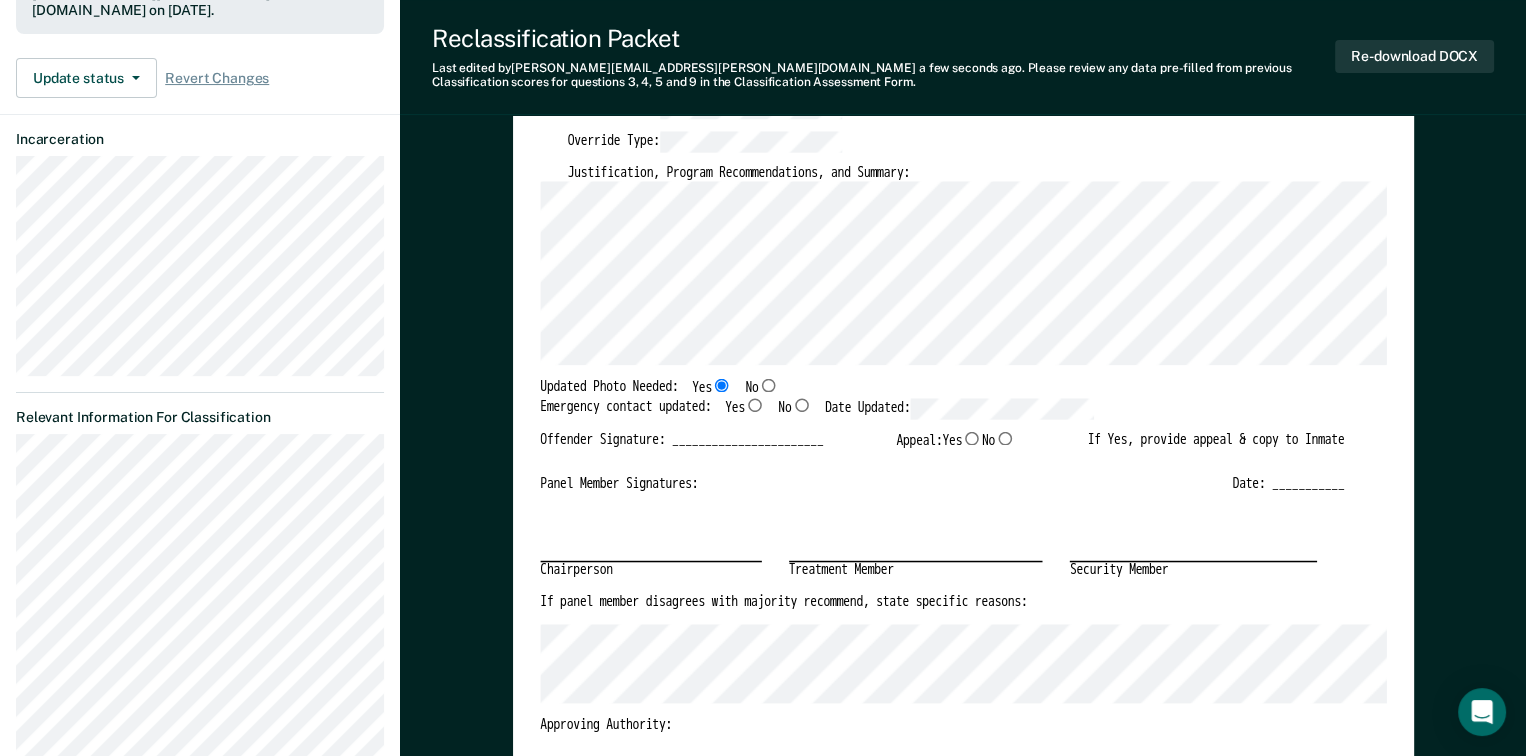 type on "x" 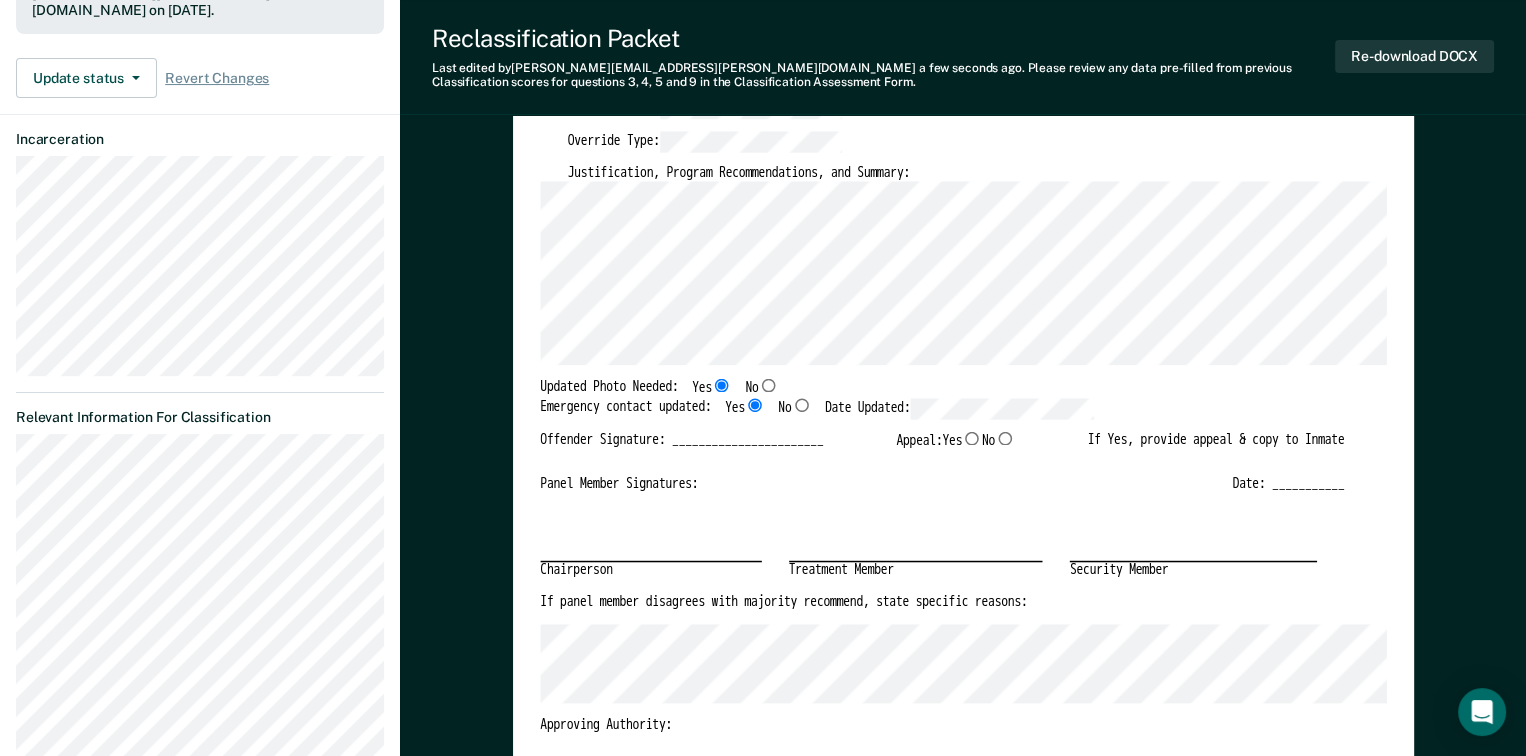 type on "x" 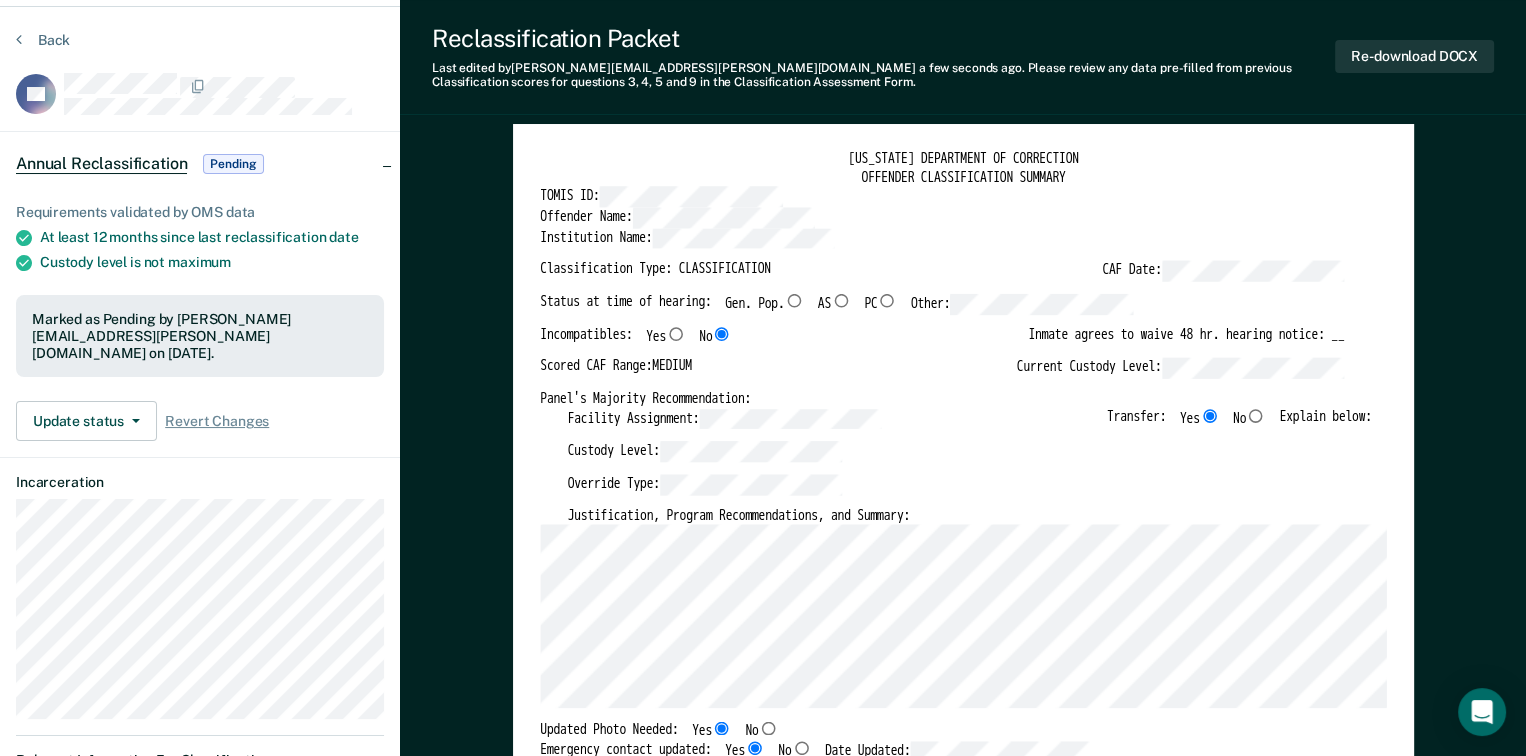 scroll, scrollTop: 0, scrollLeft: 0, axis: both 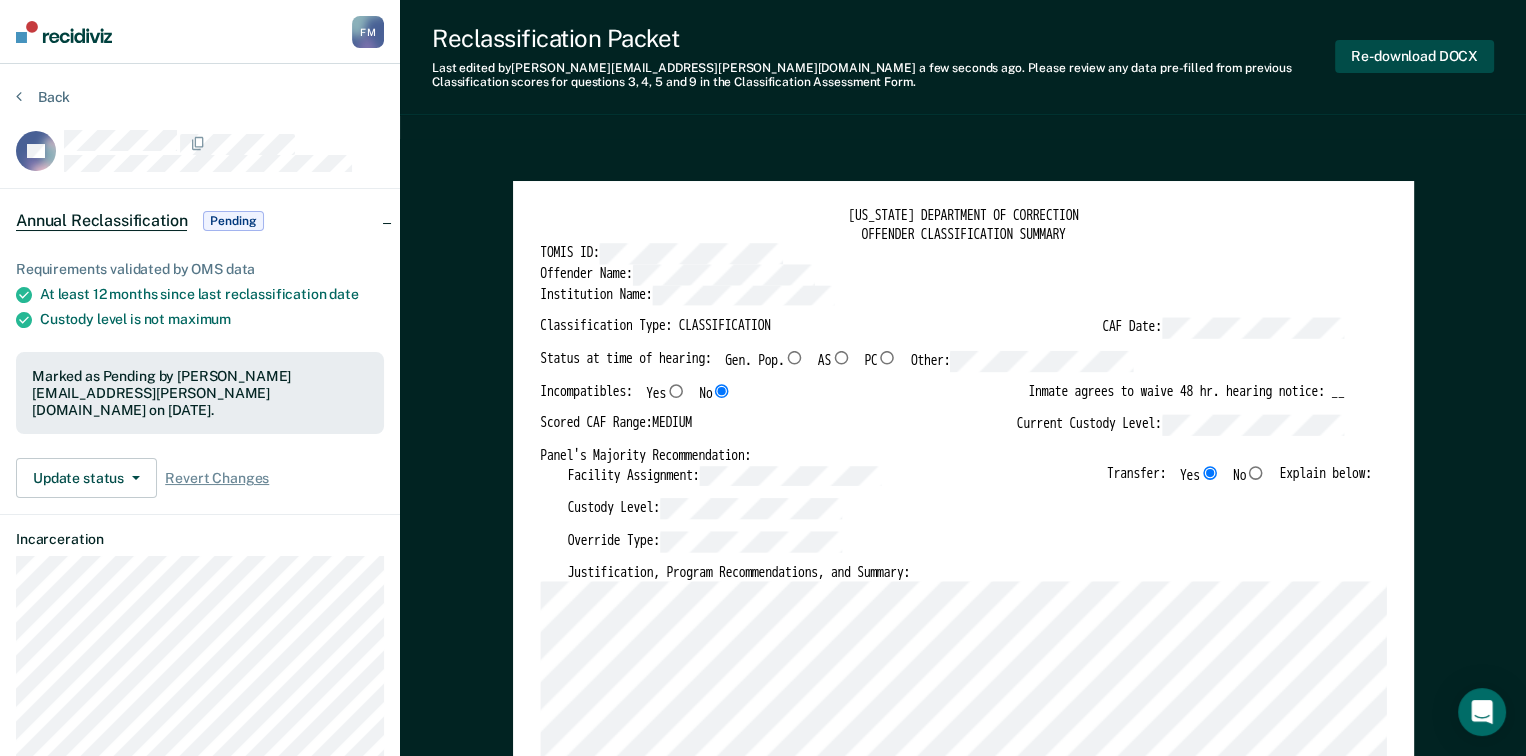 click on "Re-download DOCX" at bounding box center [1414, 56] 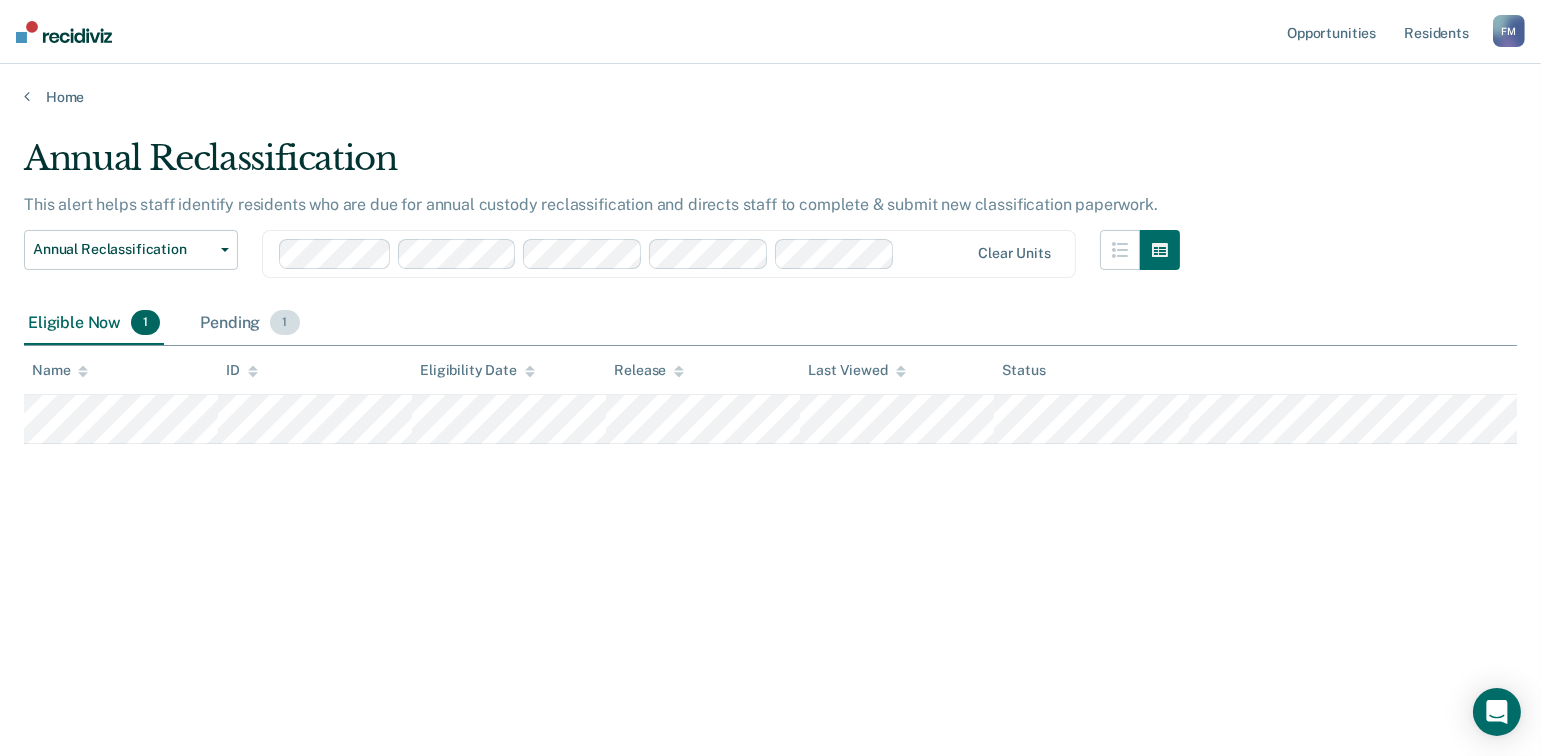 click on "1" at bounding box center [284, 323] 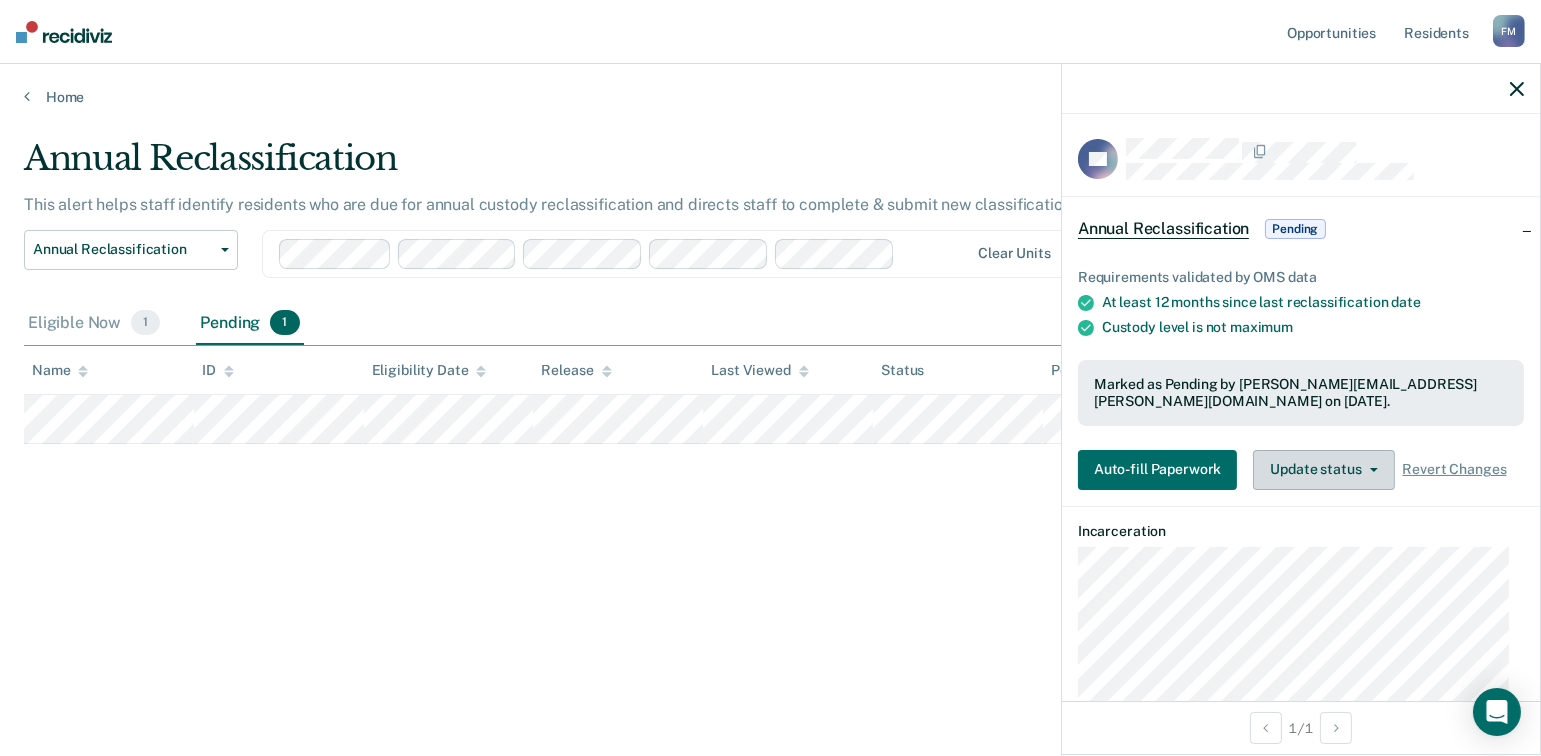 click on "Update status" at bounding box center [1323, 470] 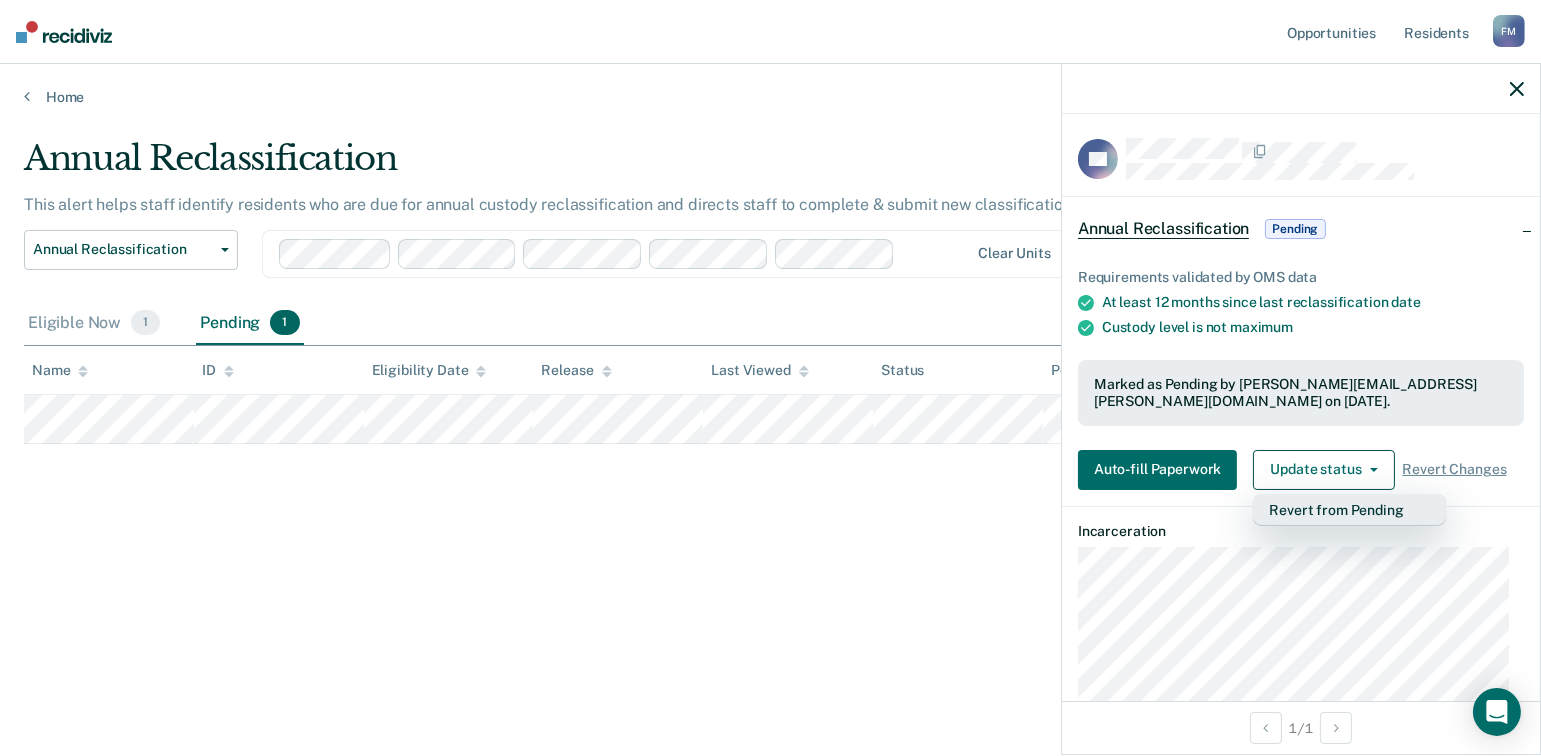 click on "Revert from Pending" at bounding box center (1349, 510) 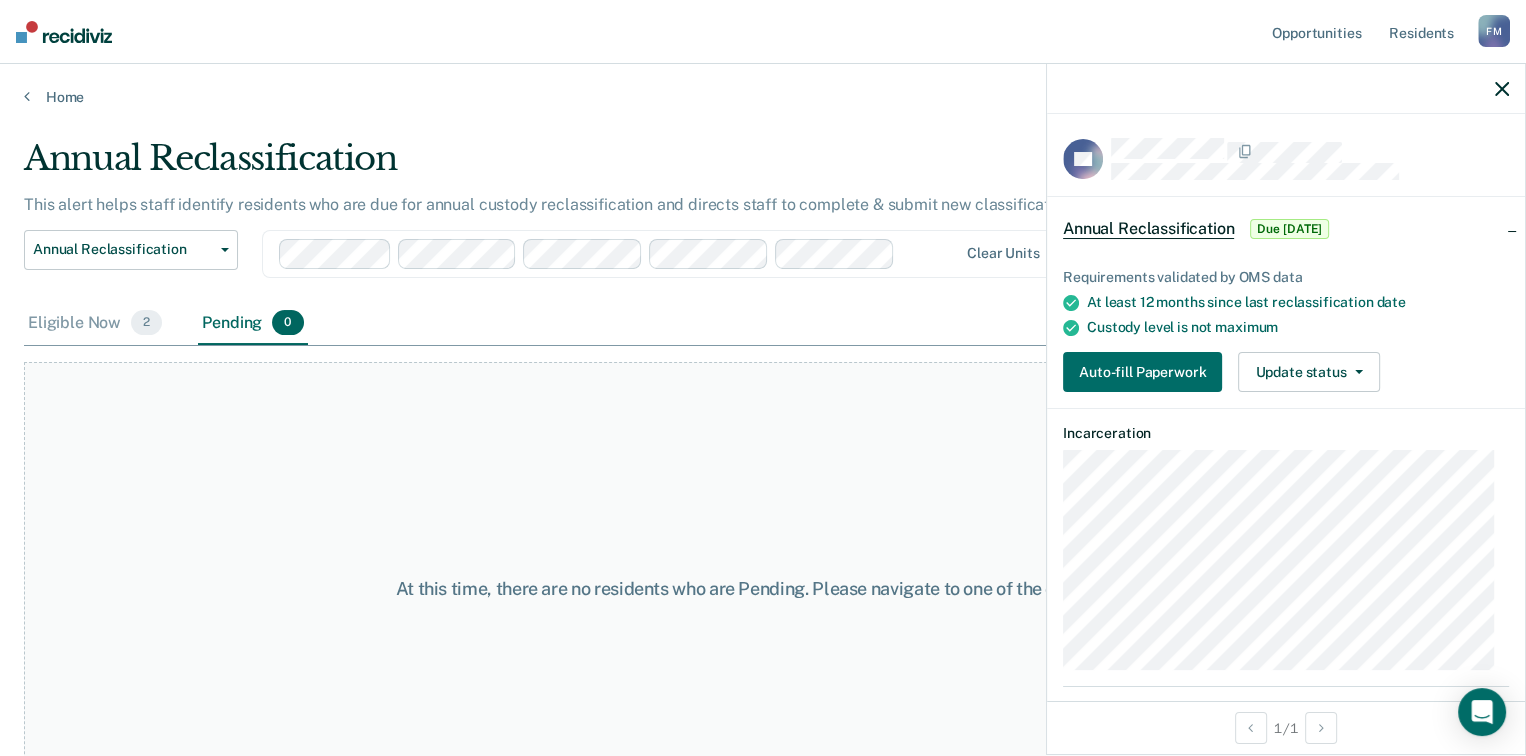 click 